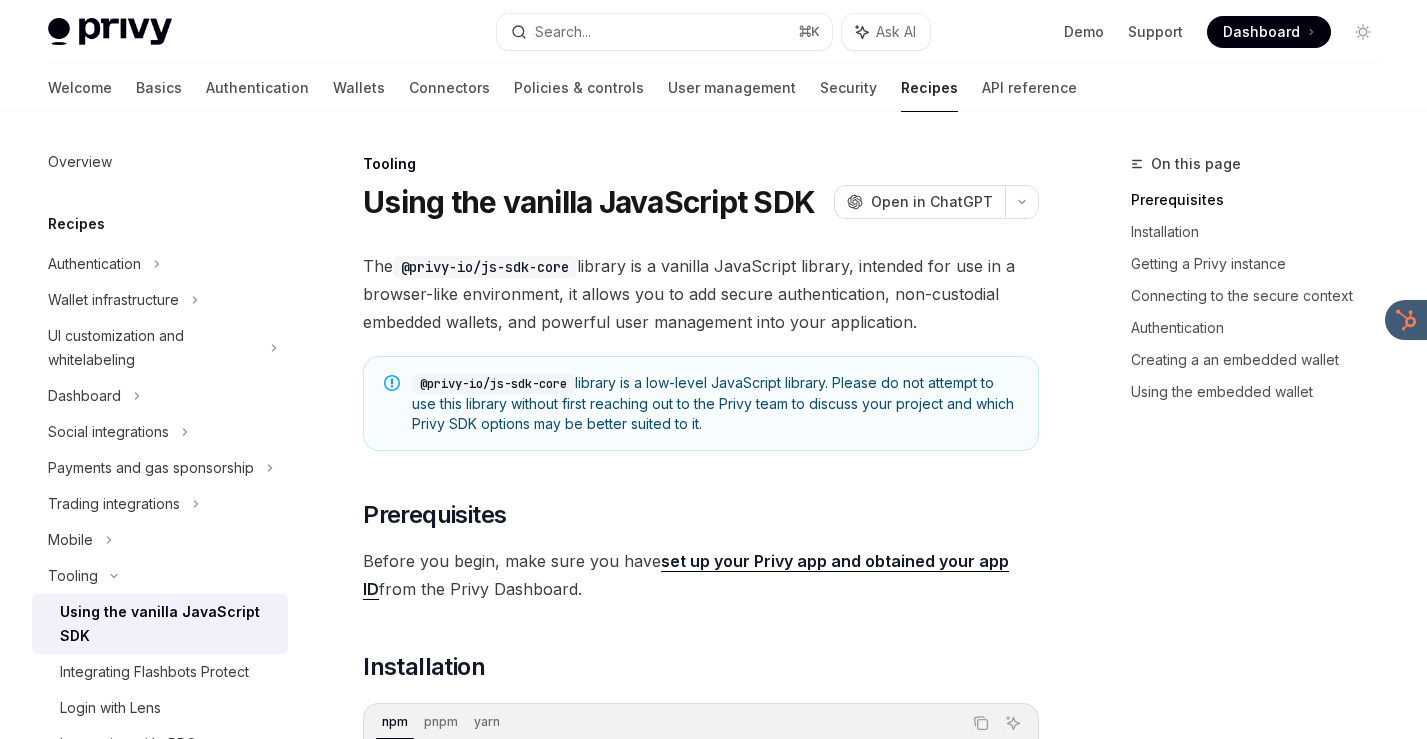 scroll, scrollTop: 0, scrollLeft: 0, axis: both 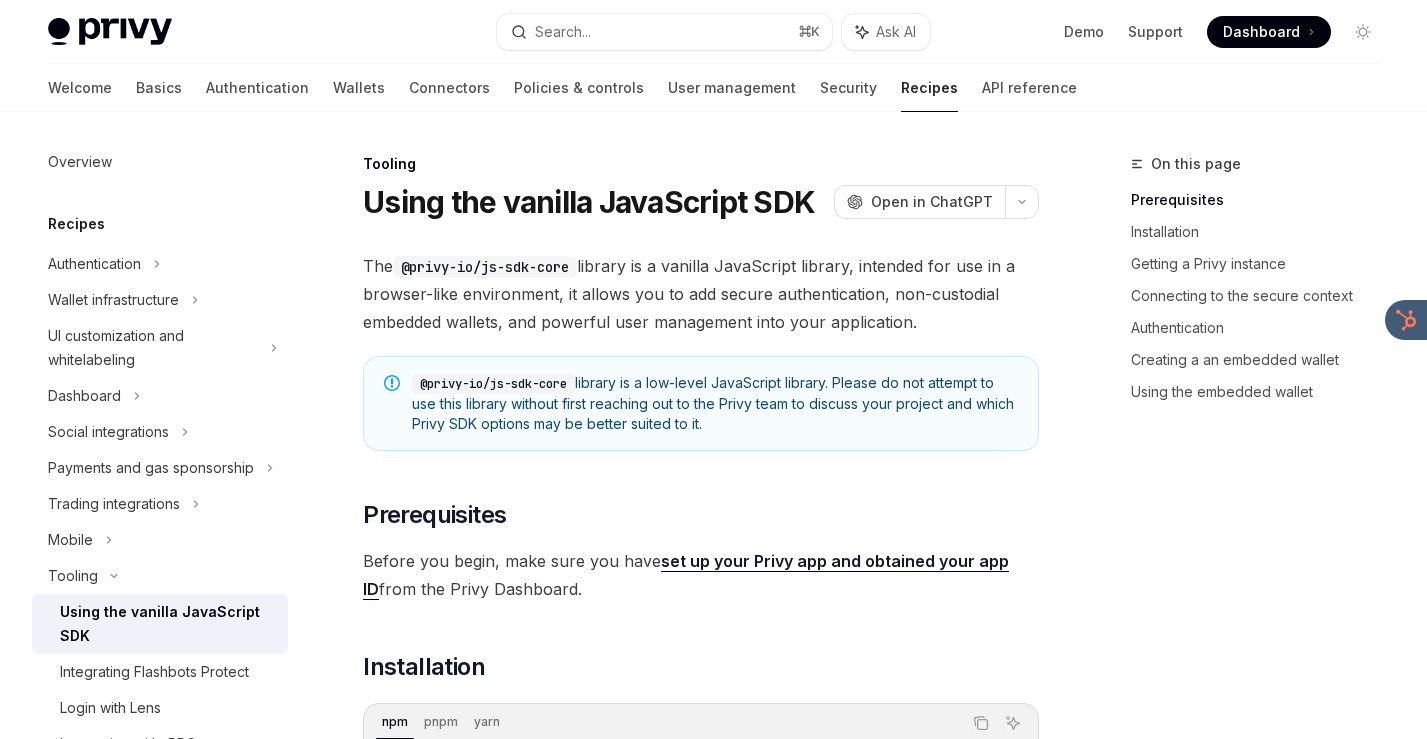drag, startPoint x: 841, startPoint y: 444, endPoint x: 841, endPoint y: 368, distance: 76 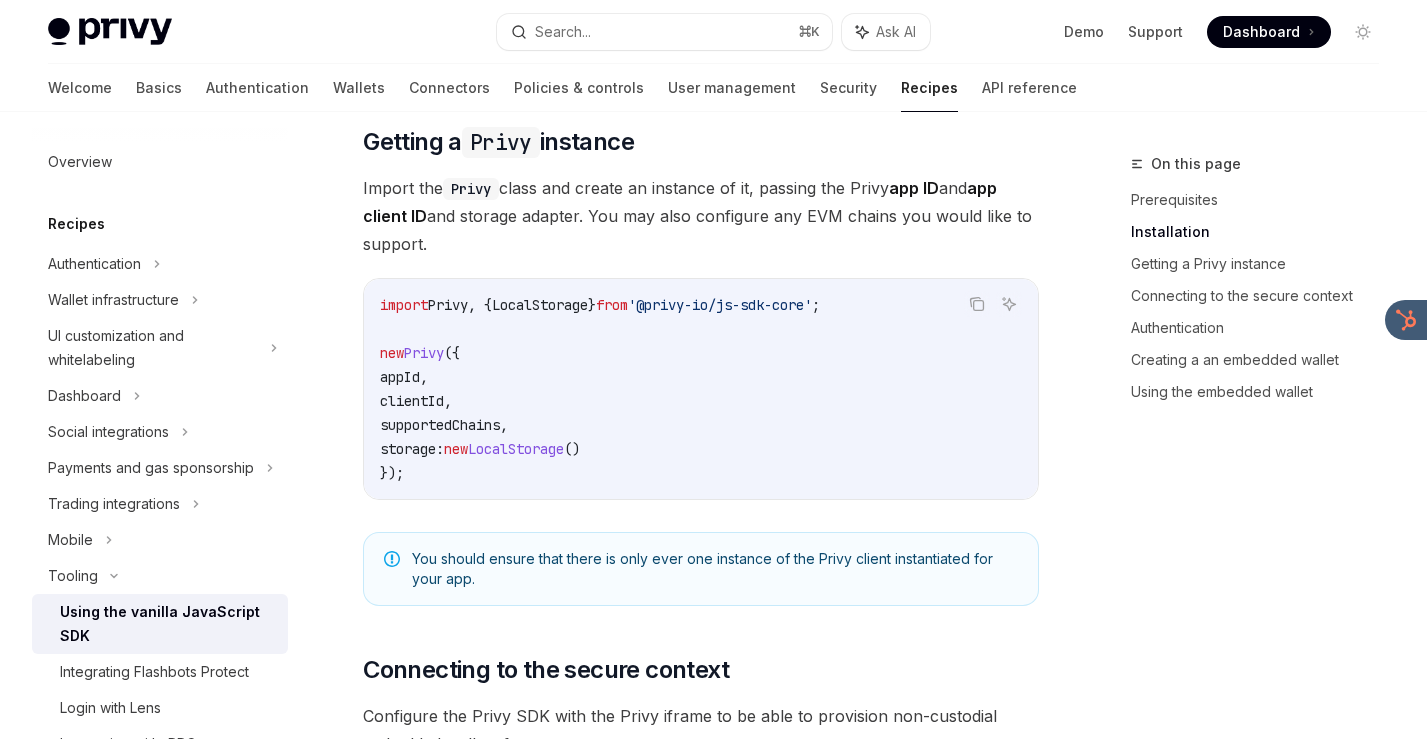 scroll, scrollTop: 719, scrollLeft: 0, axis: vertical 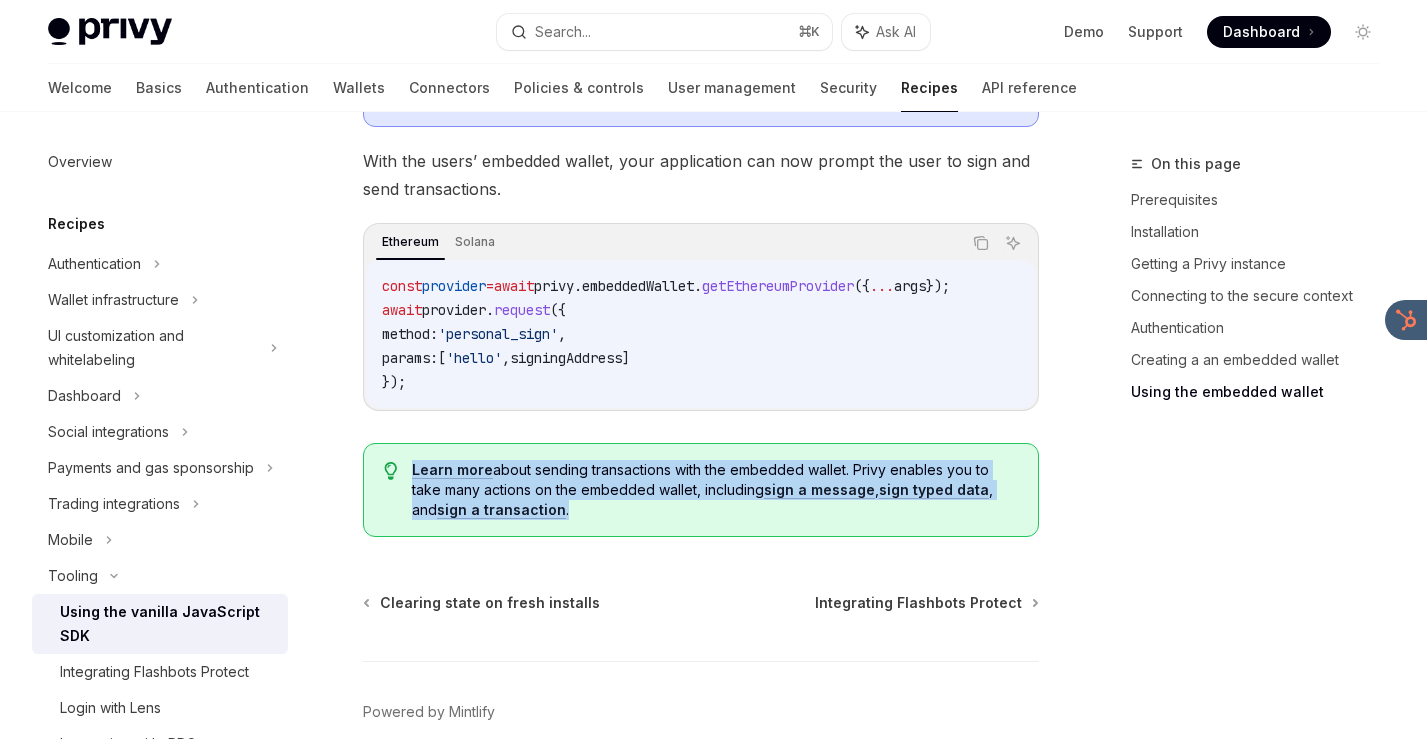 drag, startPoint x: 857, startPoint y: 464, endPoint x: 844, endPoint y: 537, distance: 74.1485 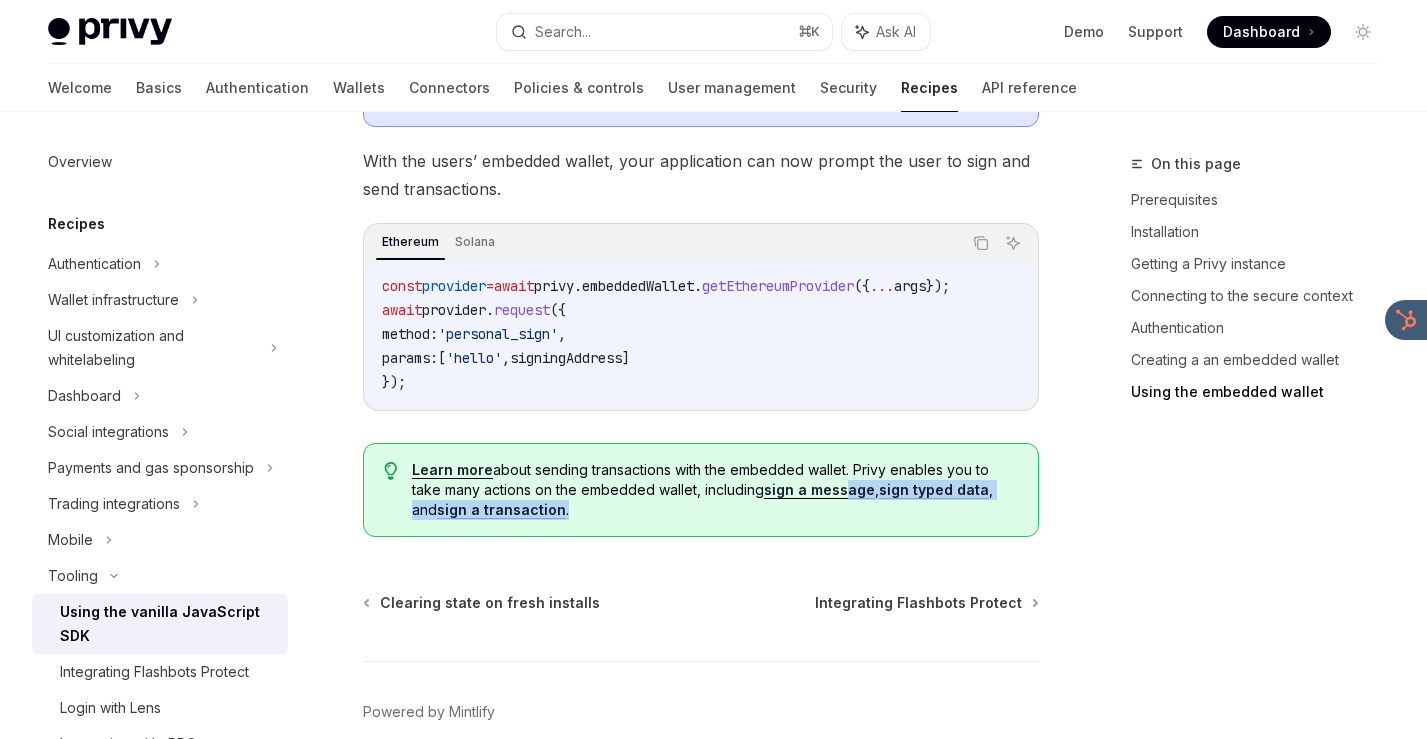 drag, startPoint x: 844, startPoint y: 537, endPoint x: 844, endPoint y: 495, distance: 42 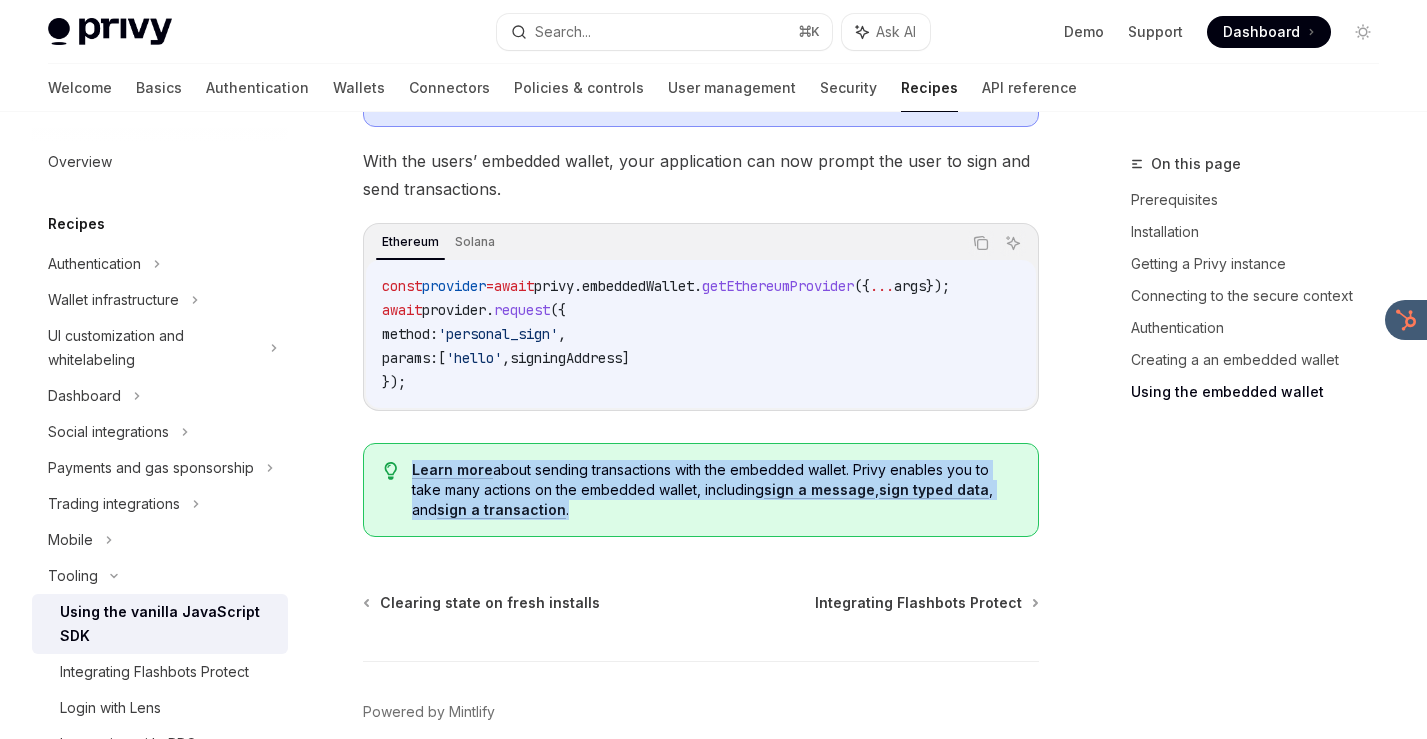 drag, startPoint x: 848, startPoint y: 474, endPoint x: 841, endPoint y: 538, distance: 64.381676 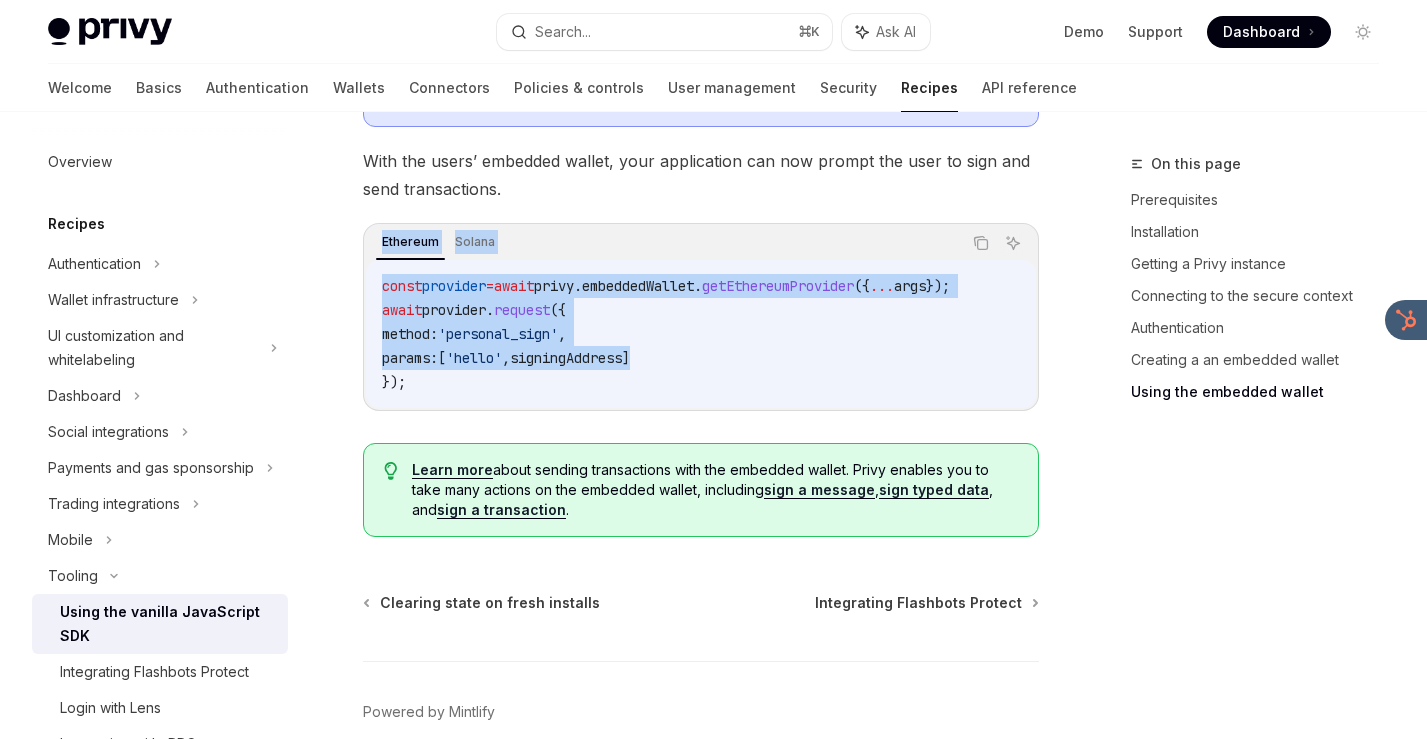 drag, startPoint x: 754, startPoint y: 377, endPoint x: 767, endPoint y: 208, distance: 169.49927 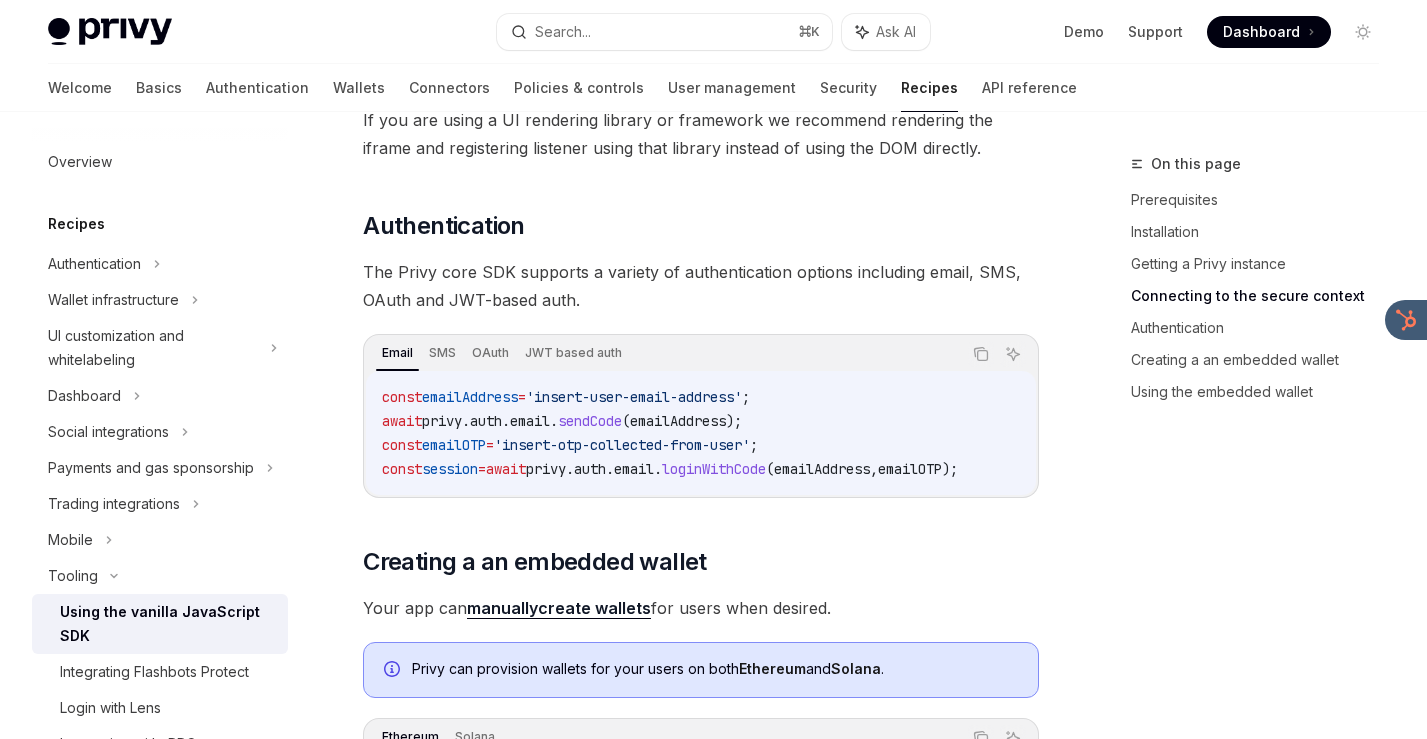 scroll, scrollTop: 1807, scrollLeft: 0, axis: vertical 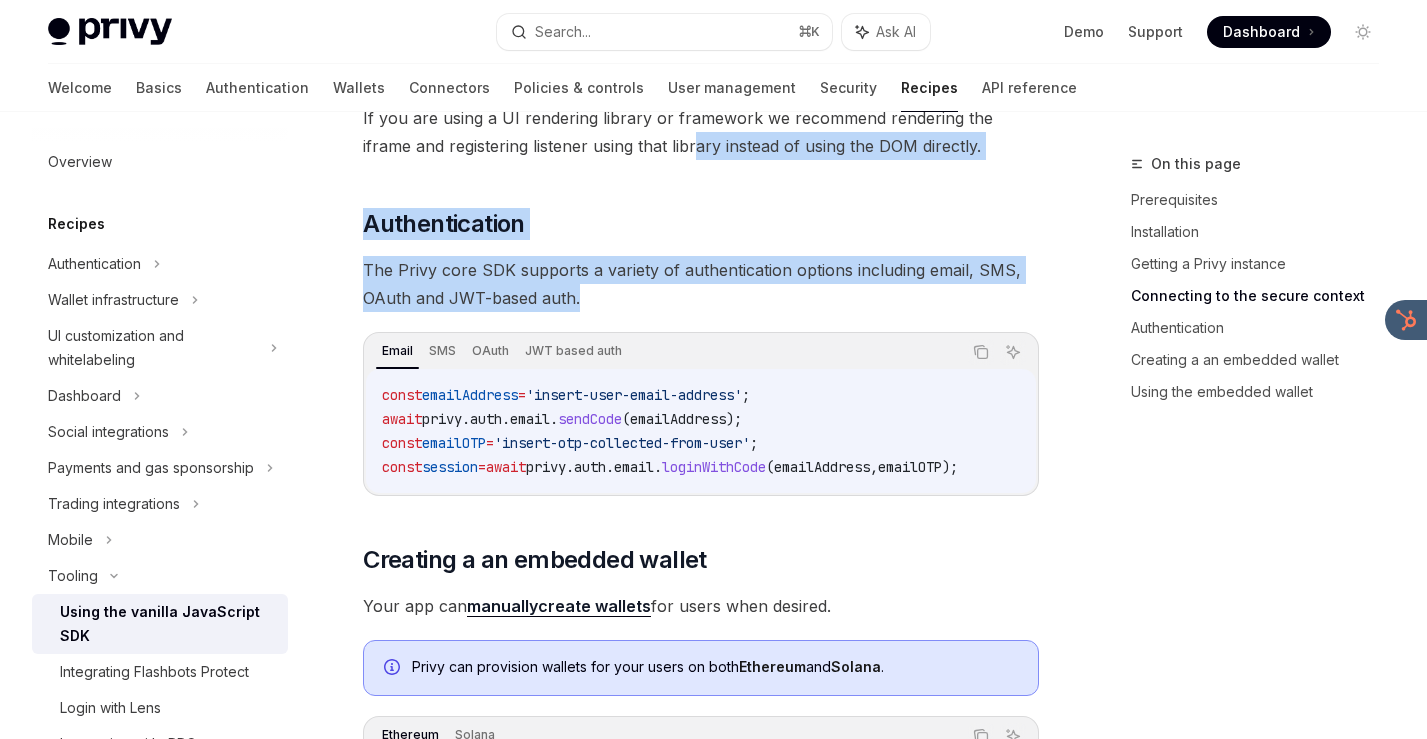 drag, startPoint x: 646, startPoint y: 152, endPoint x: 654, endPoint y: 301, distance: 149.21461 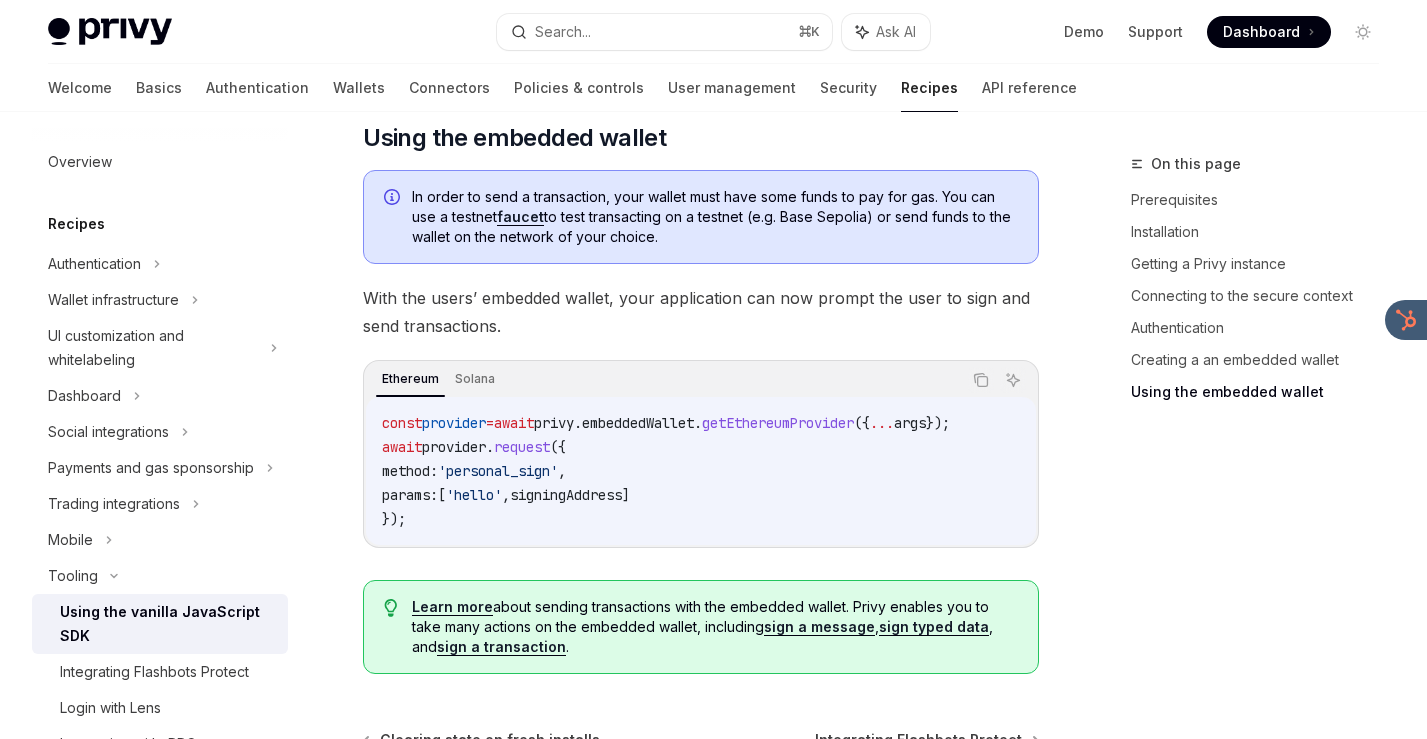 scroll, scrollTop: 3012, scrollLeft: 0, axis: vertical 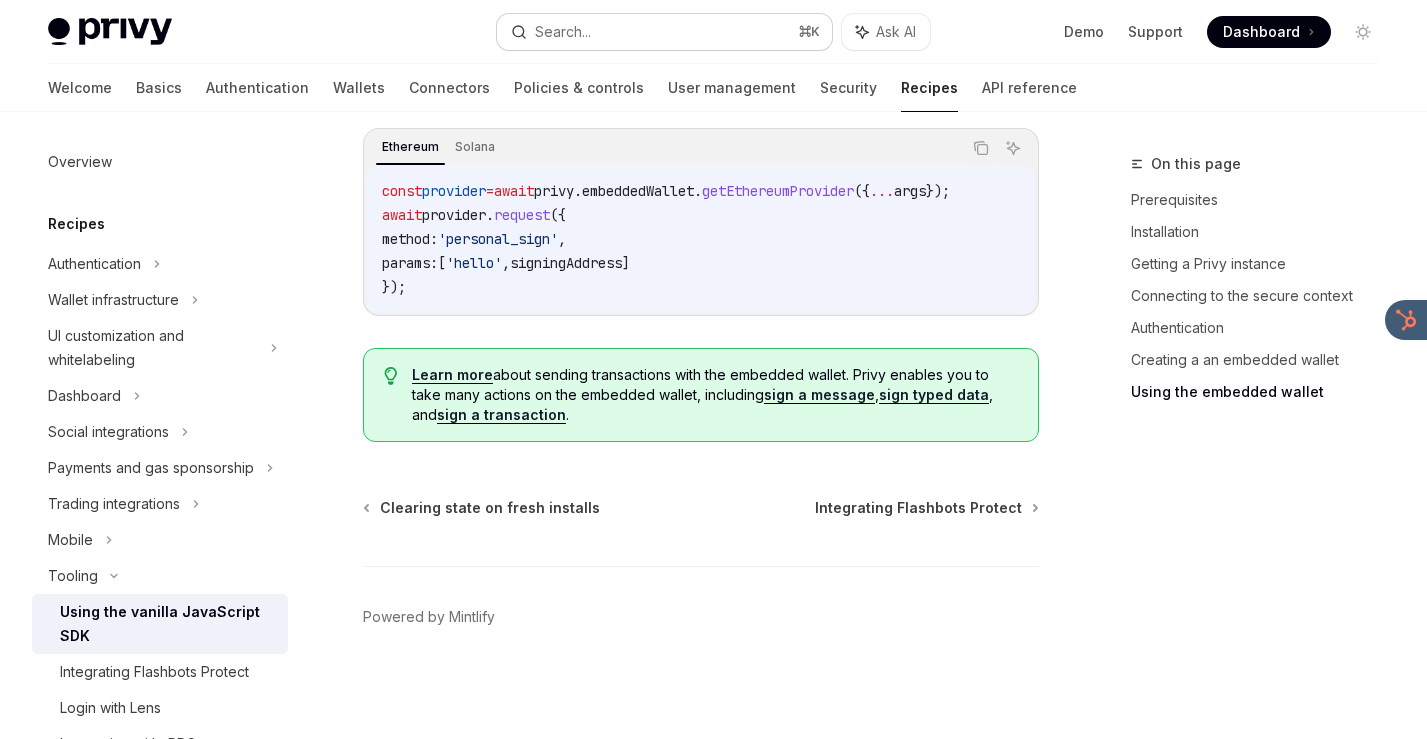 click on "Search... ⌘ K" at bounding box center (664, 32) 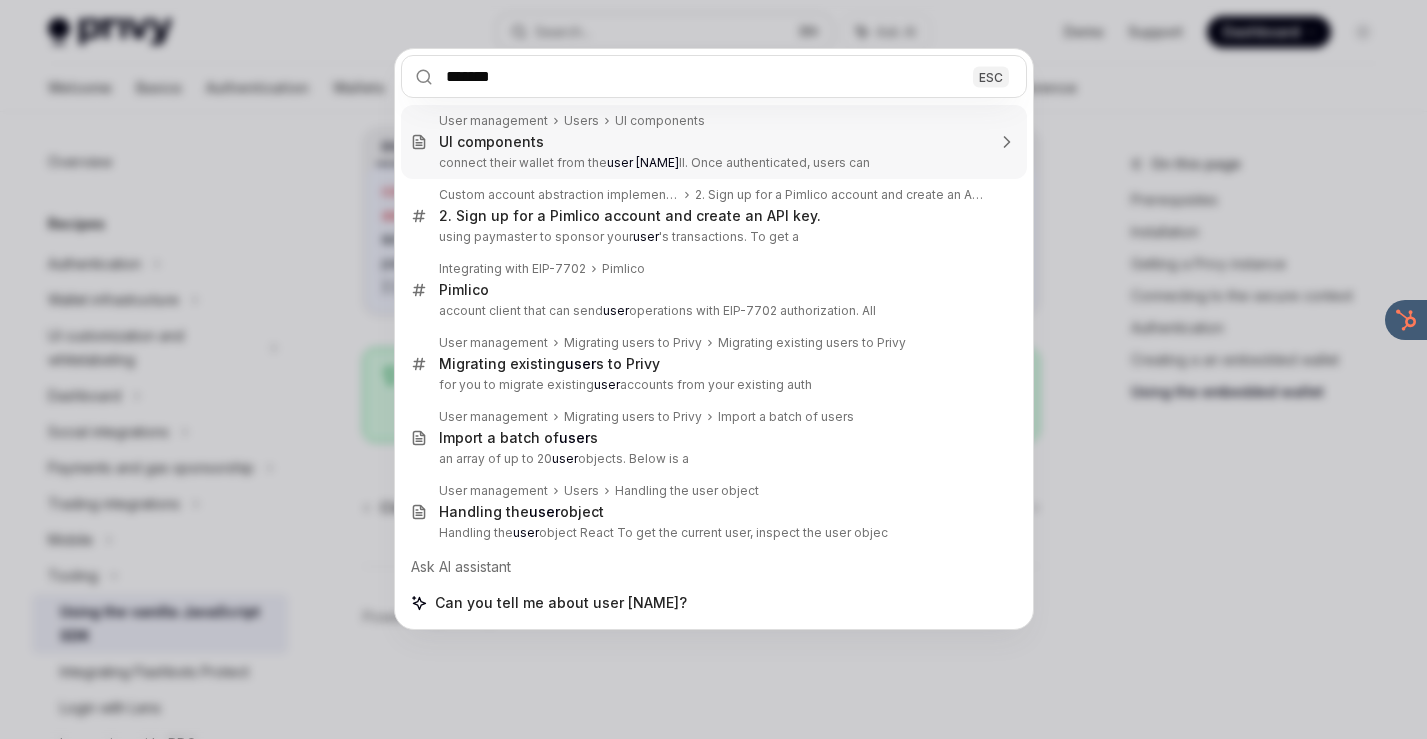 type on "********" 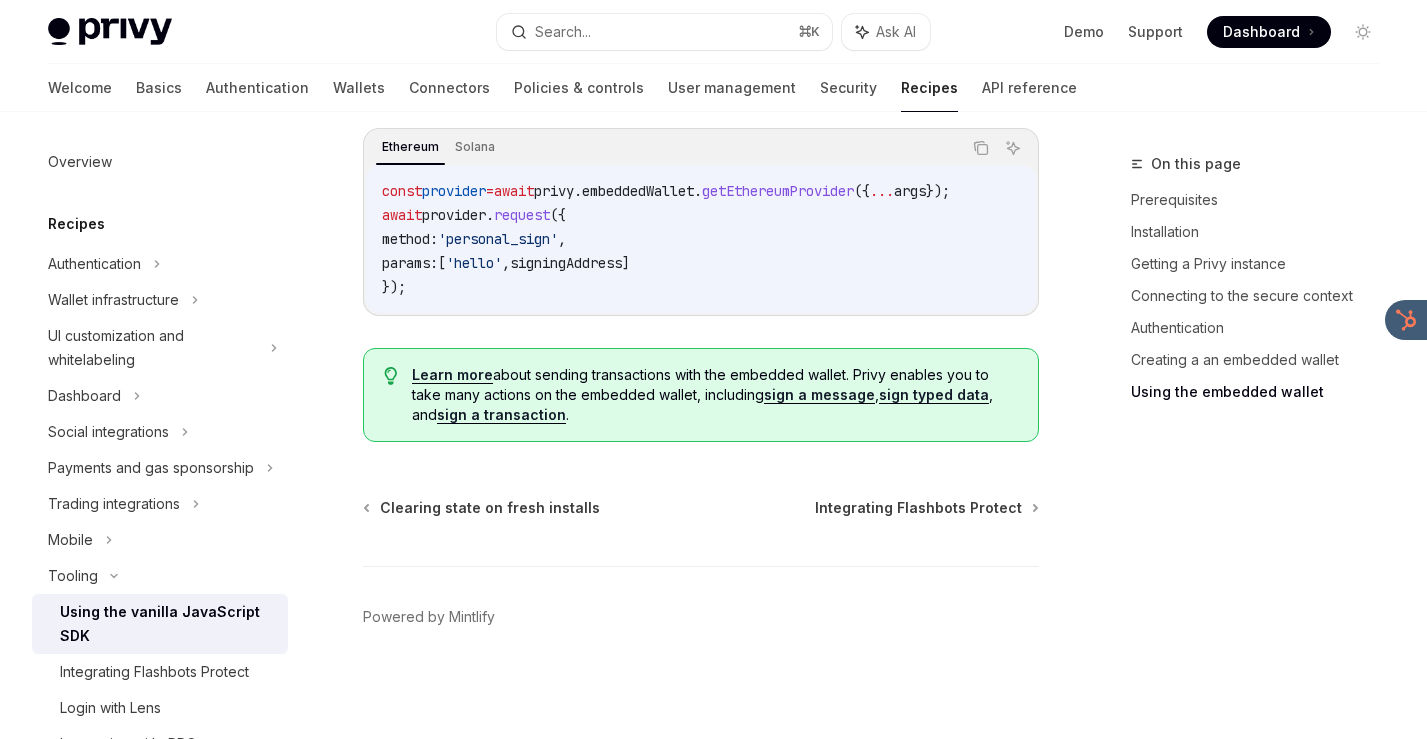 type on "*" 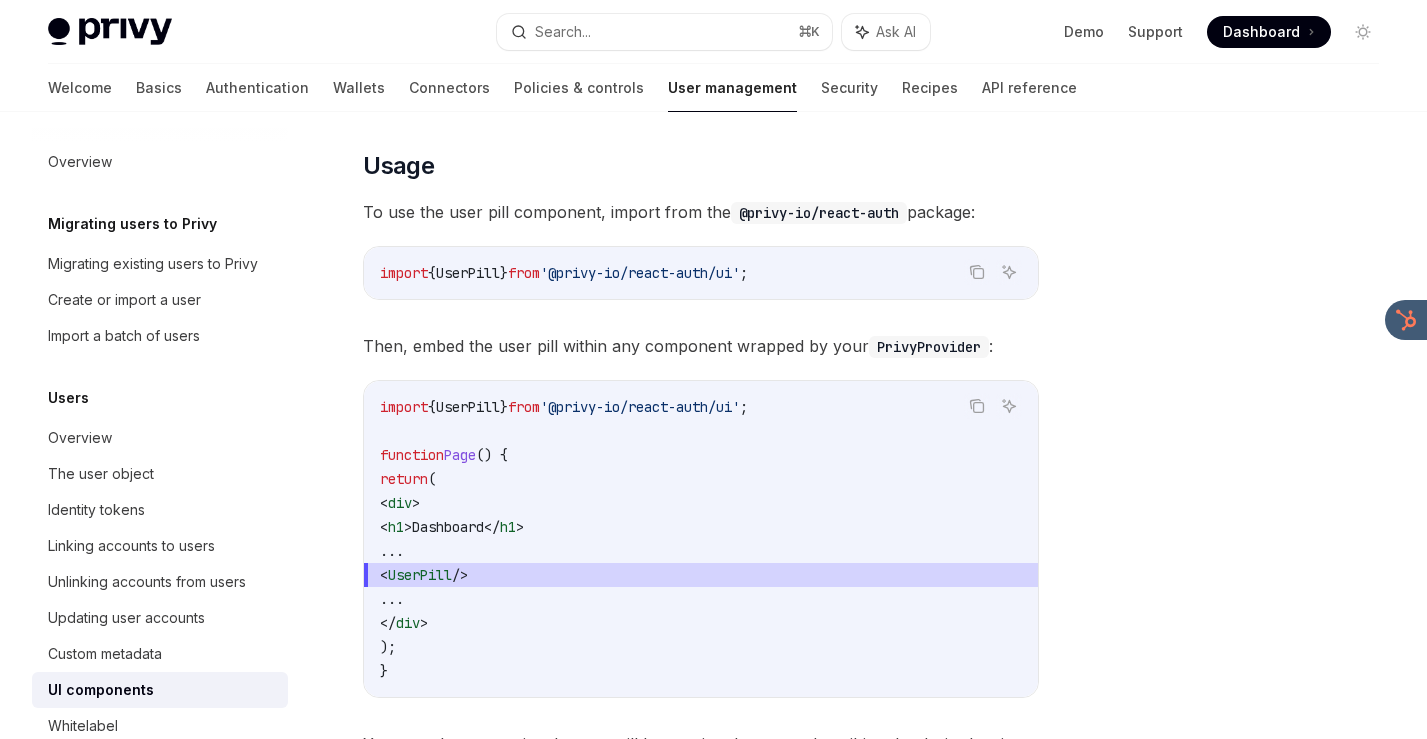 scroll, scrollTop: 822, scrollLeft: 0, axis: vertical 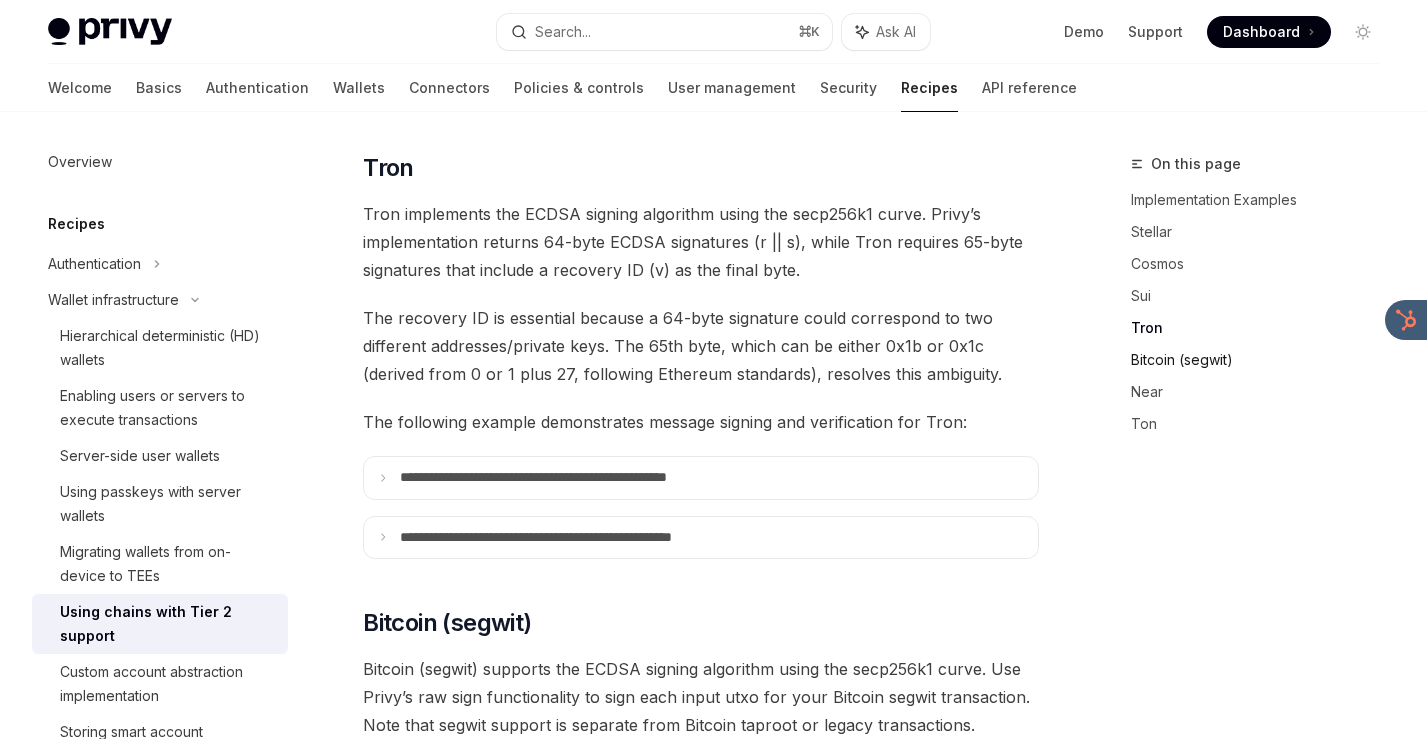 click on "Bitcoin (segwit)" at bounding box center [1263, 360] 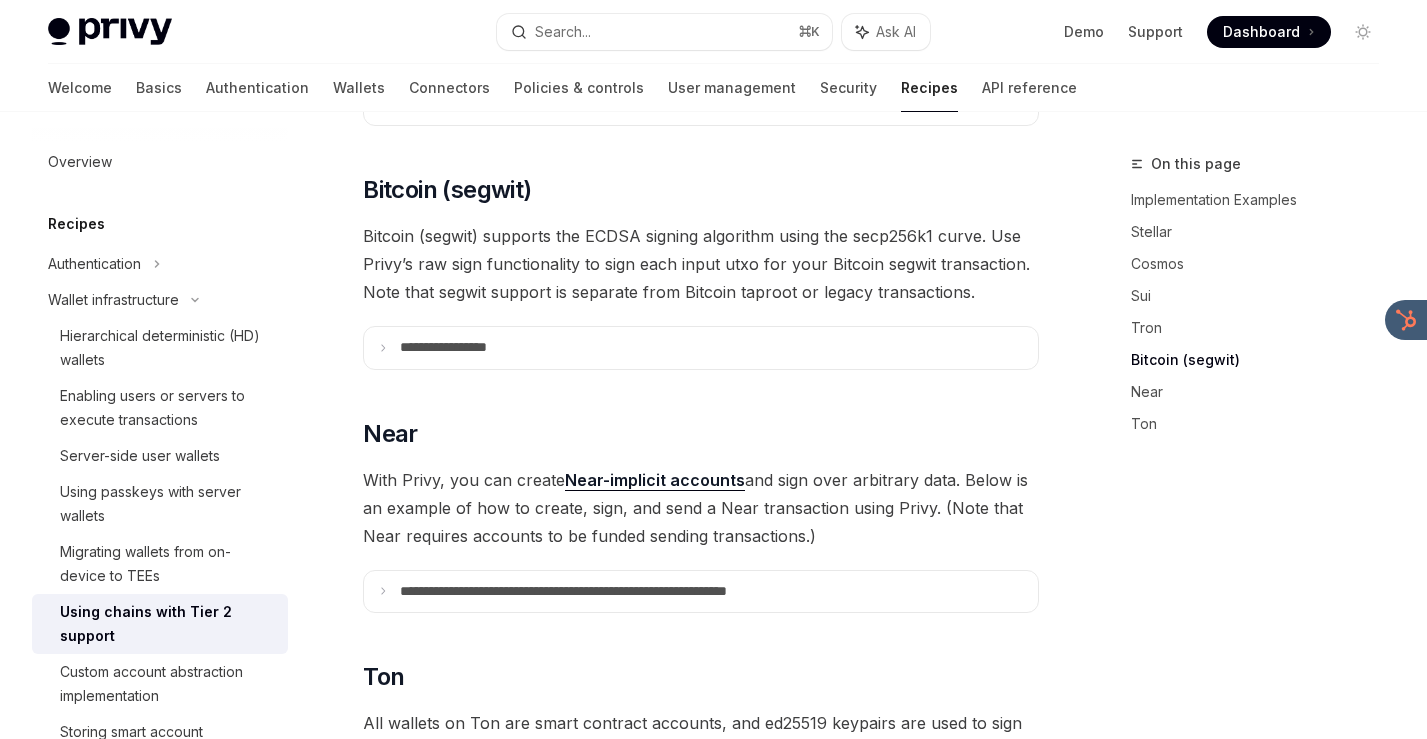 scroll, scrollTop: 1726, scrollLeft: 0, axis: vertical 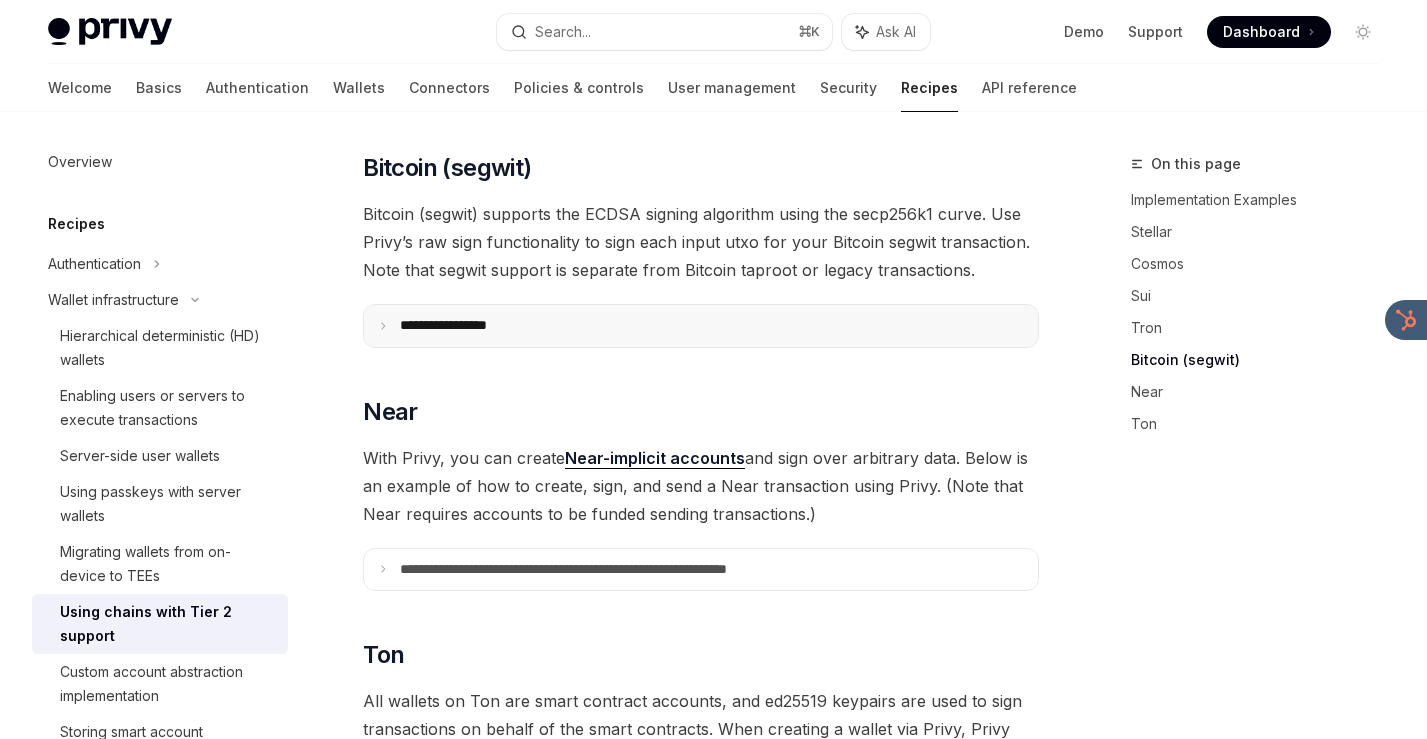 click on "**********" at bounding box center (701, 326) 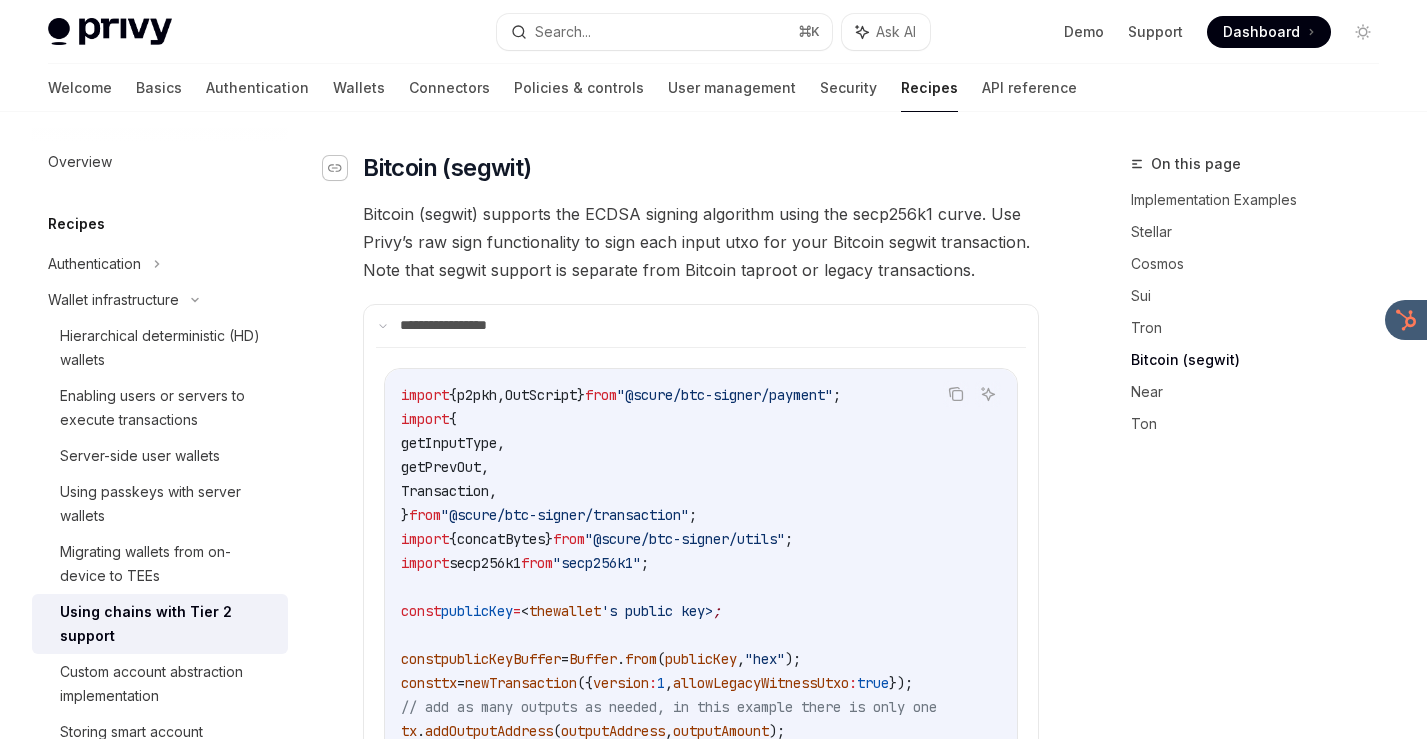 click 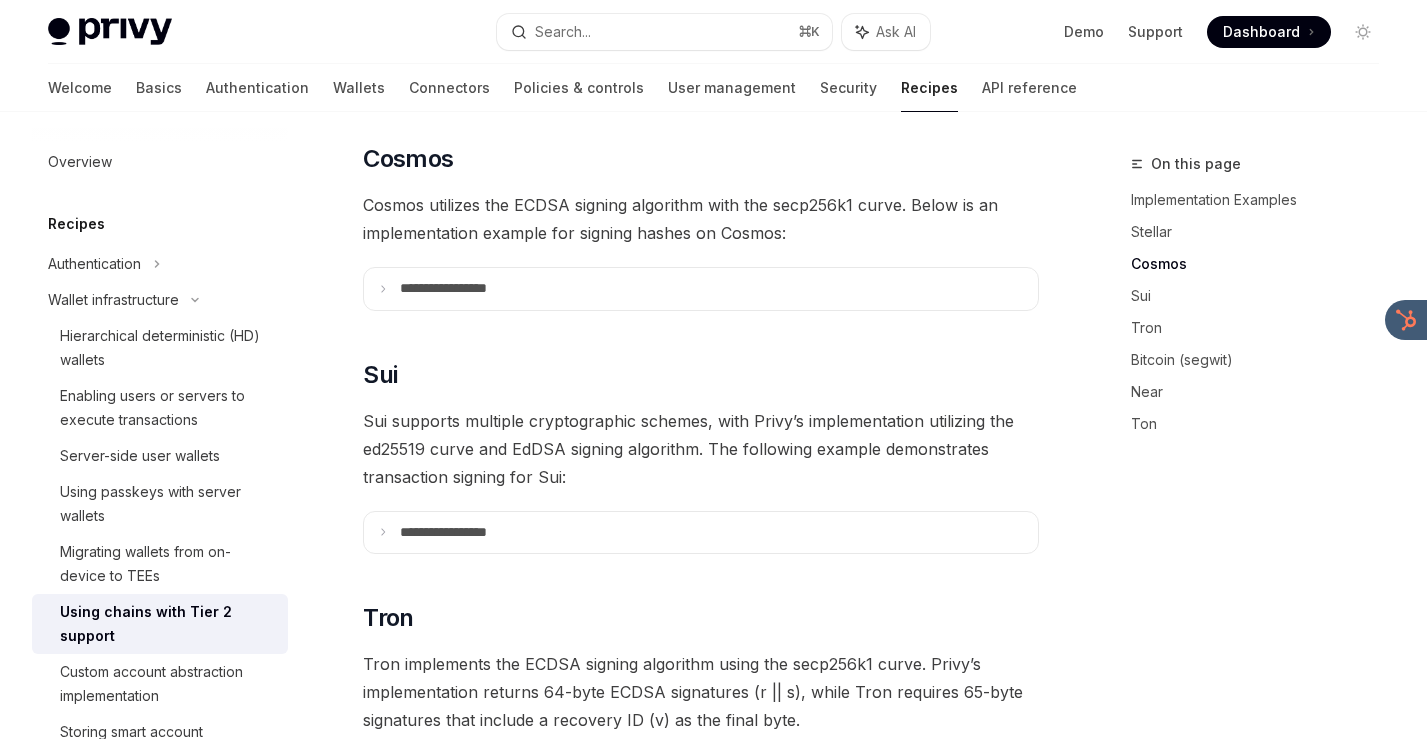 scroll, scrollTop: 799, scrollLeft: 0, axis: vertical 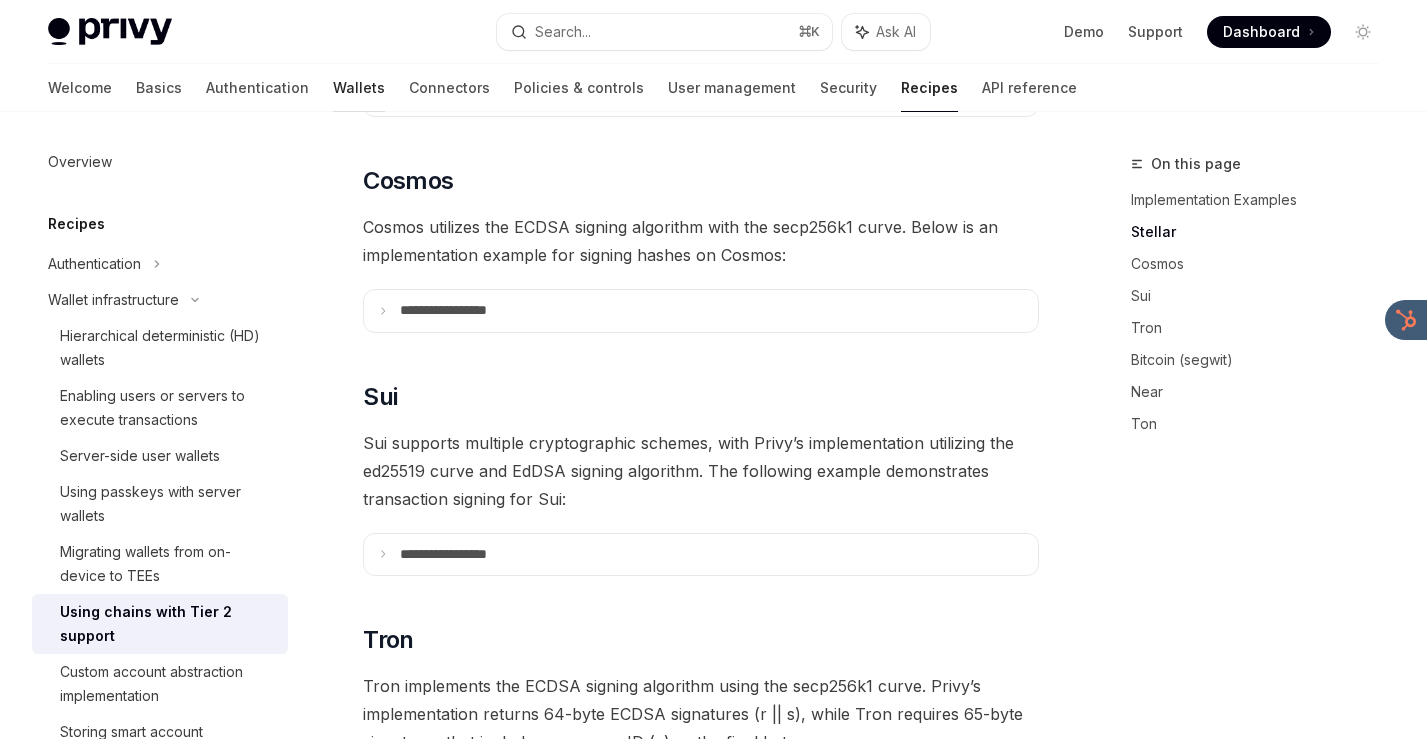 click on "Wallets" at bounding box center (359, 88) 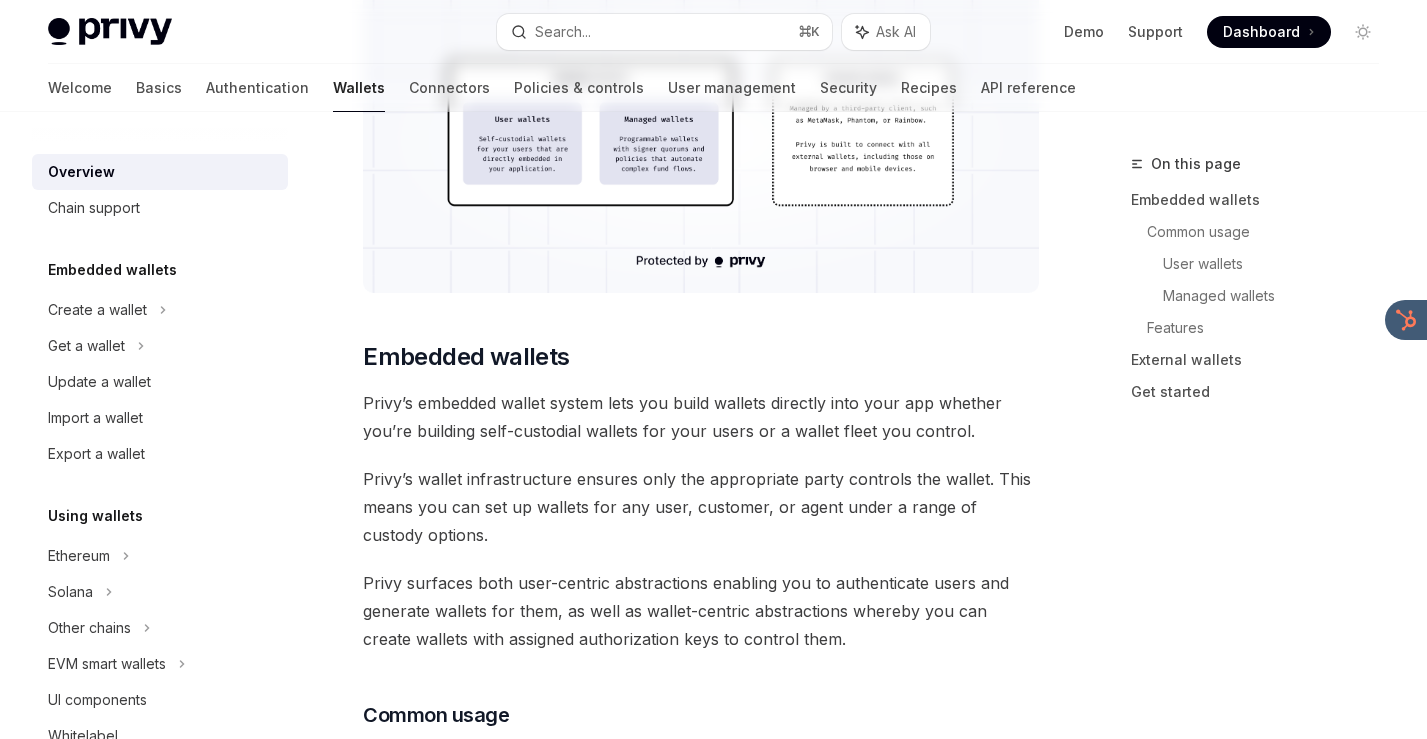 scroll, scrollTop: 0, scrollLeft: 0, axis: both 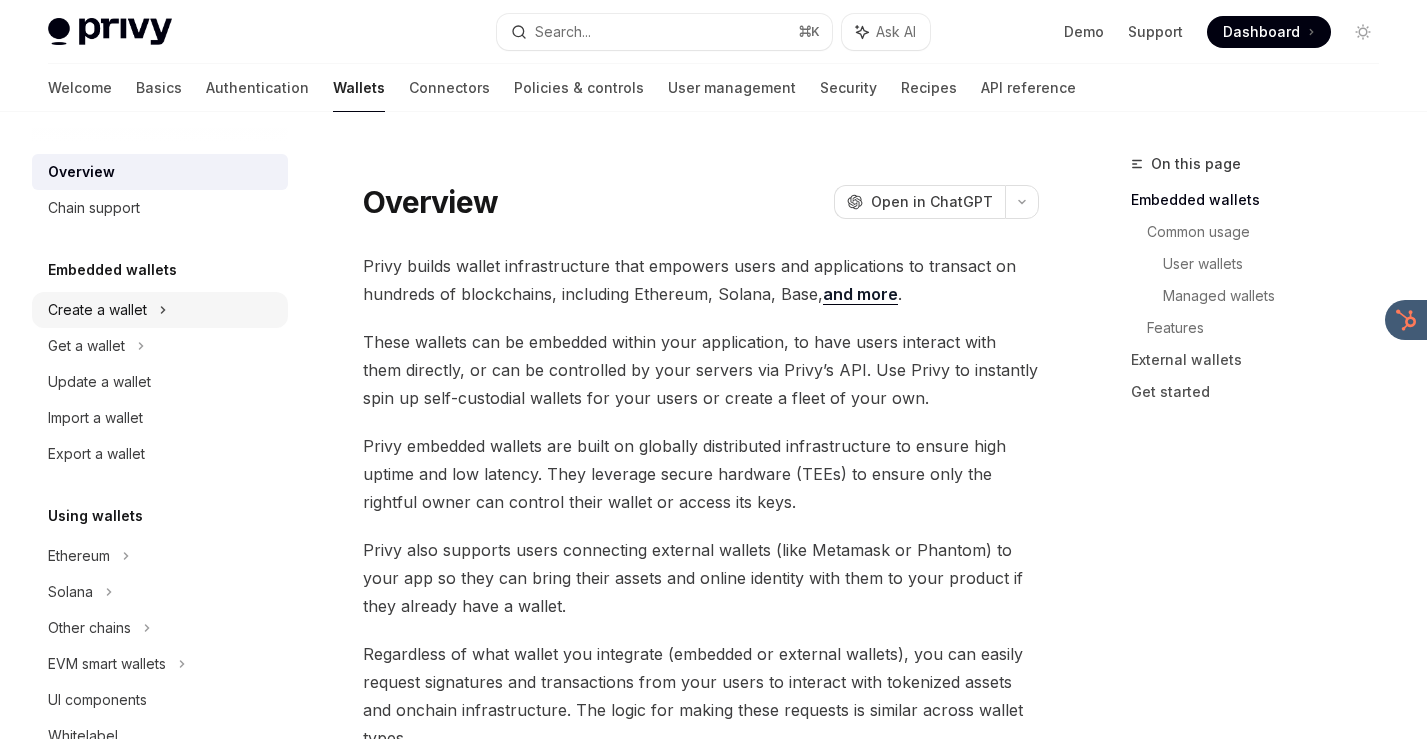 click on "Create a wallet" at bounding box center (97, 310) 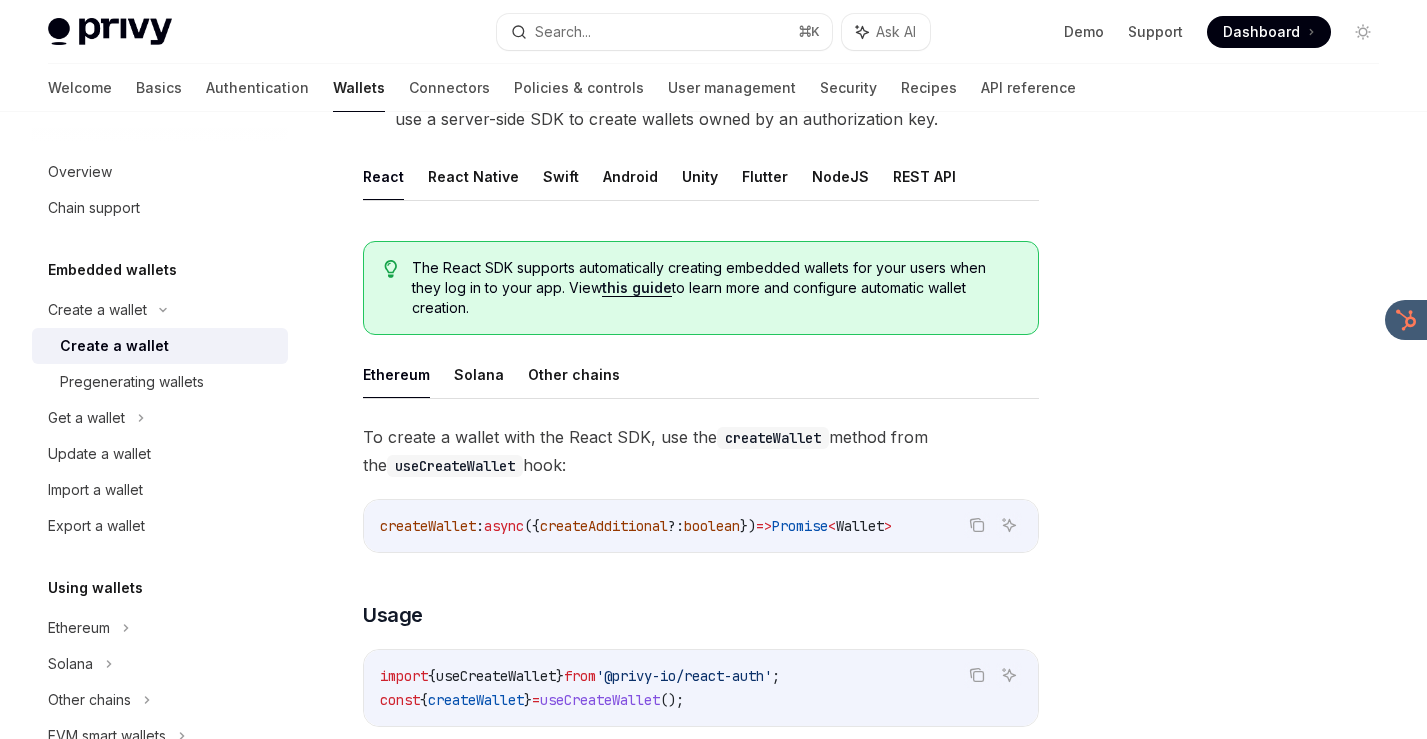 scroll, scrollTop: 456, scrollLeft: 0, axis: vertical 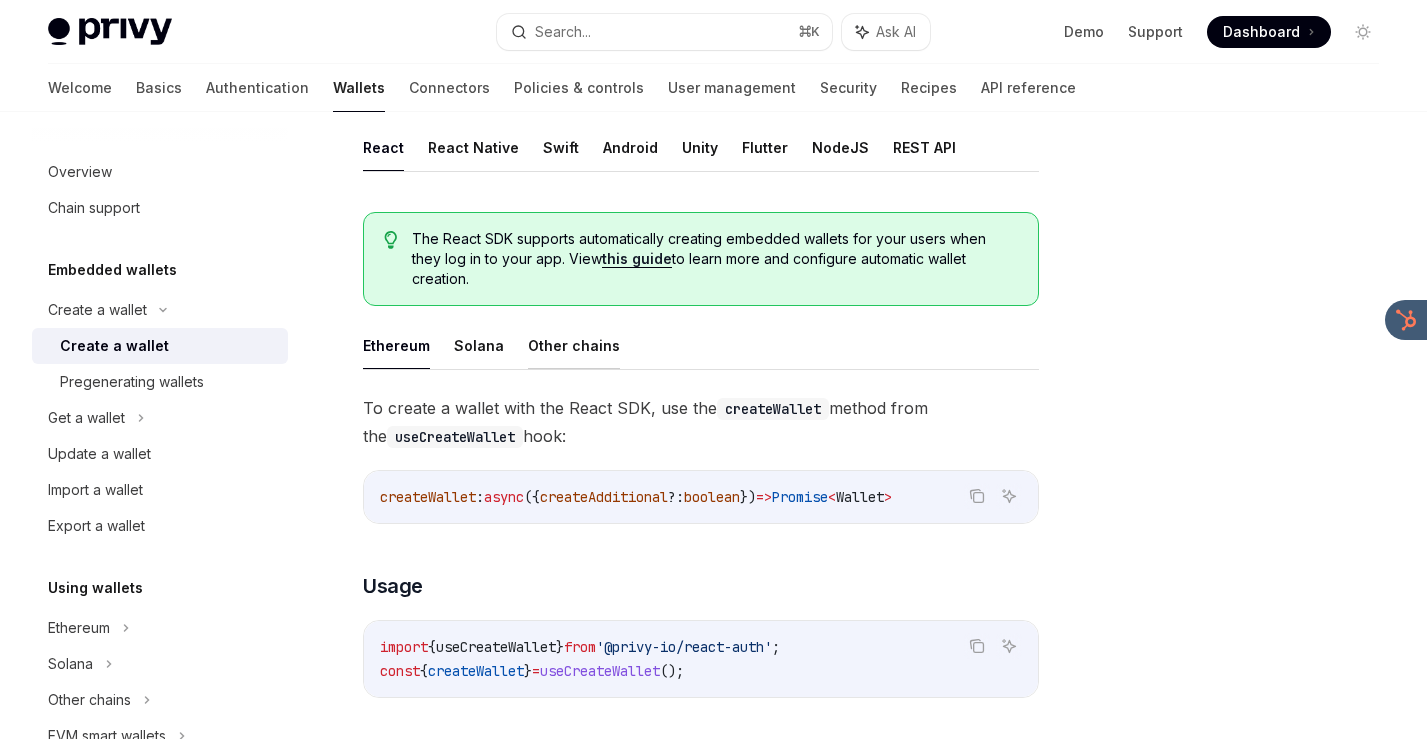 click on "Other chains" at bounding box center [574, 345] 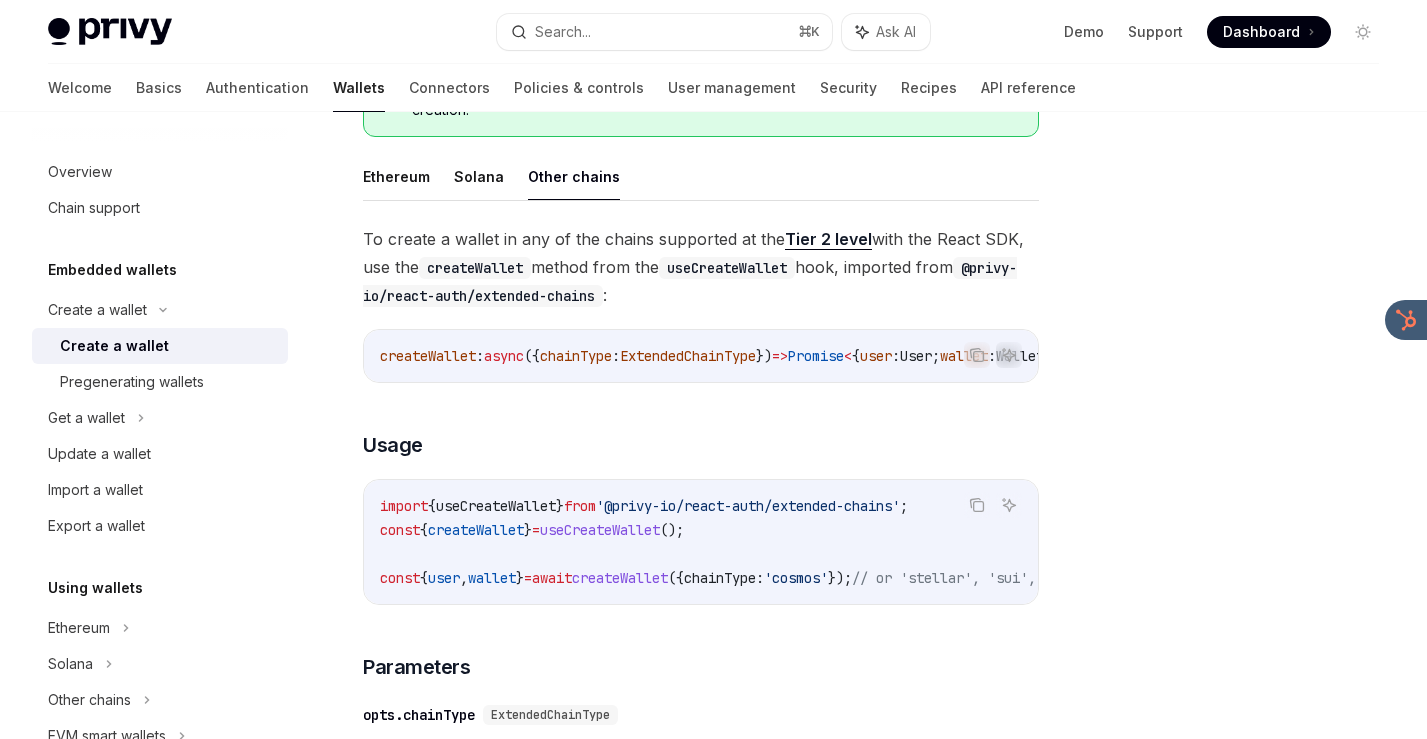 scroll, scrollTop: 626, scrollLeft: 0, axis: vertical 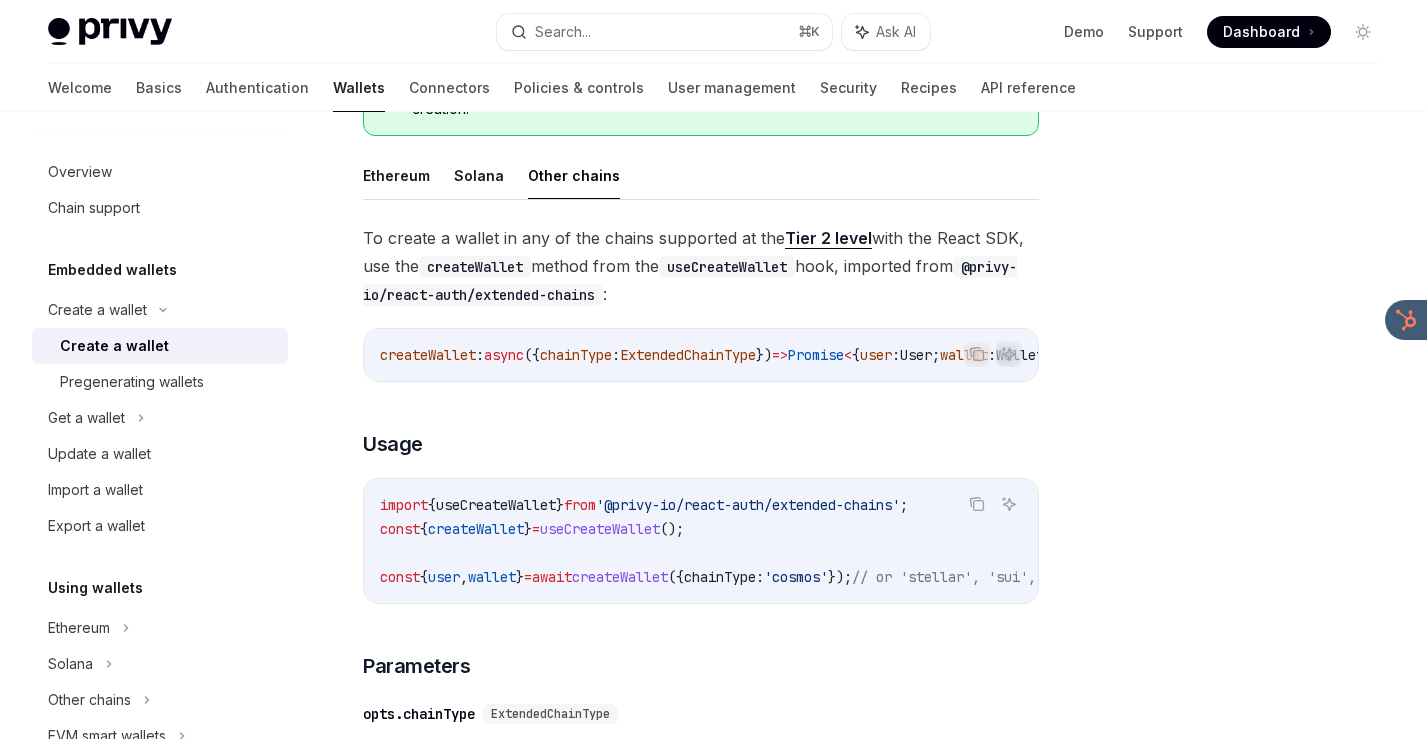 click on "Tier 2 level" at bounding box center [828, 238] 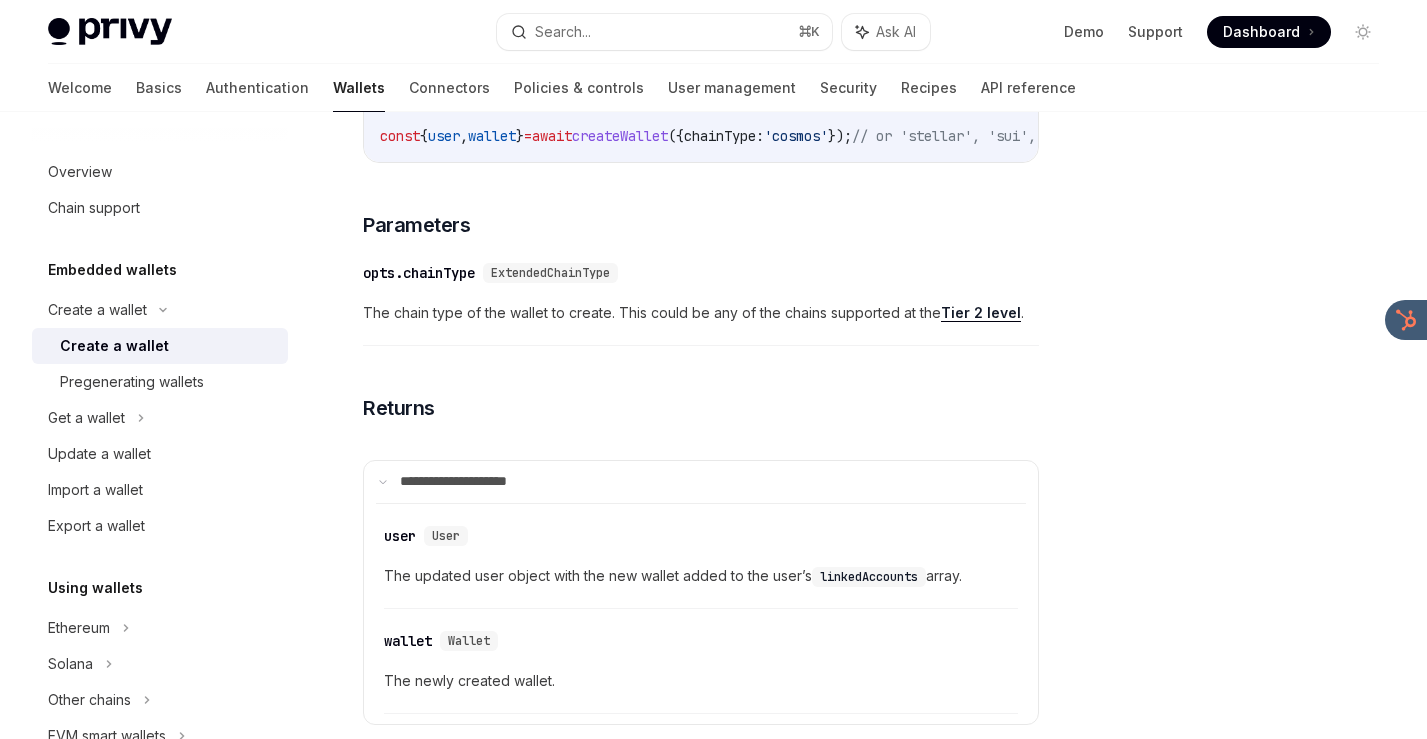 scroll, scrollTop: 1074, scrollLeft: 0, axis: vertical 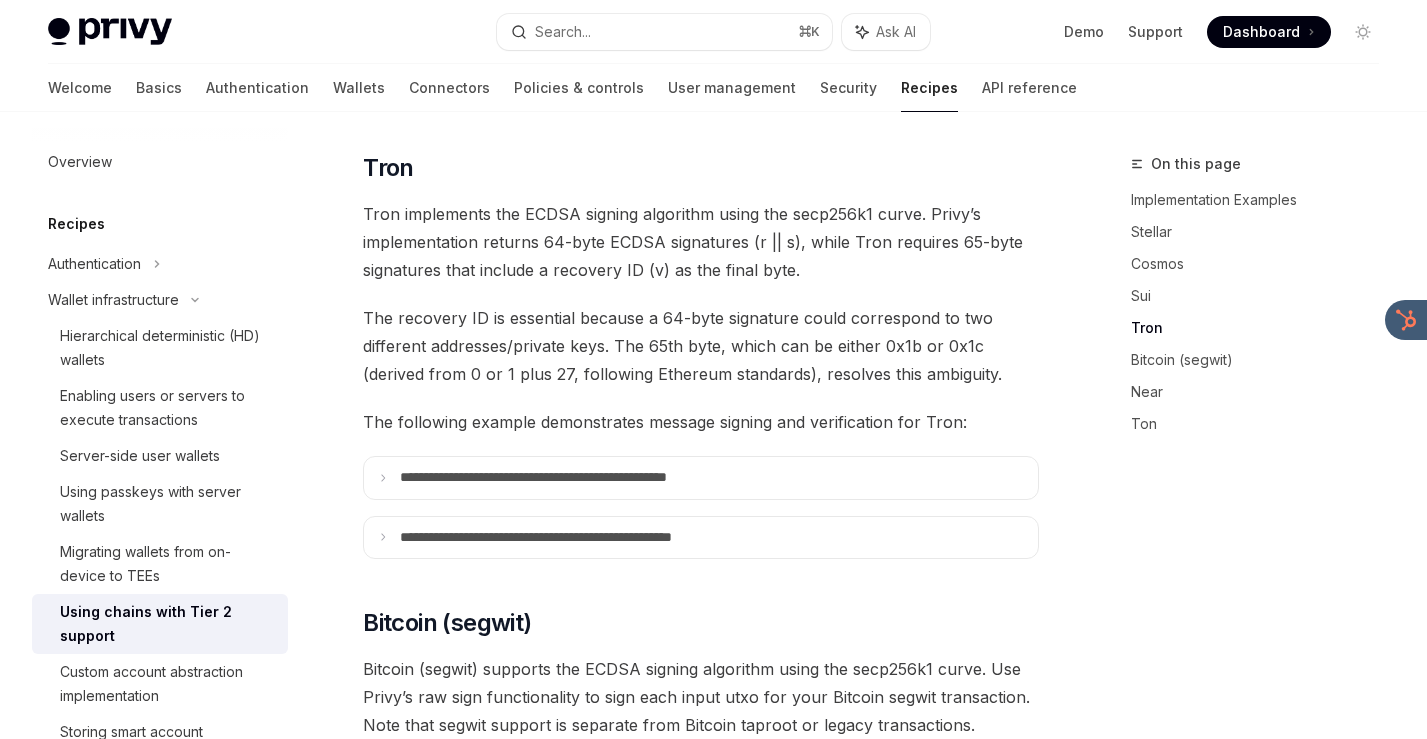 type on "*" 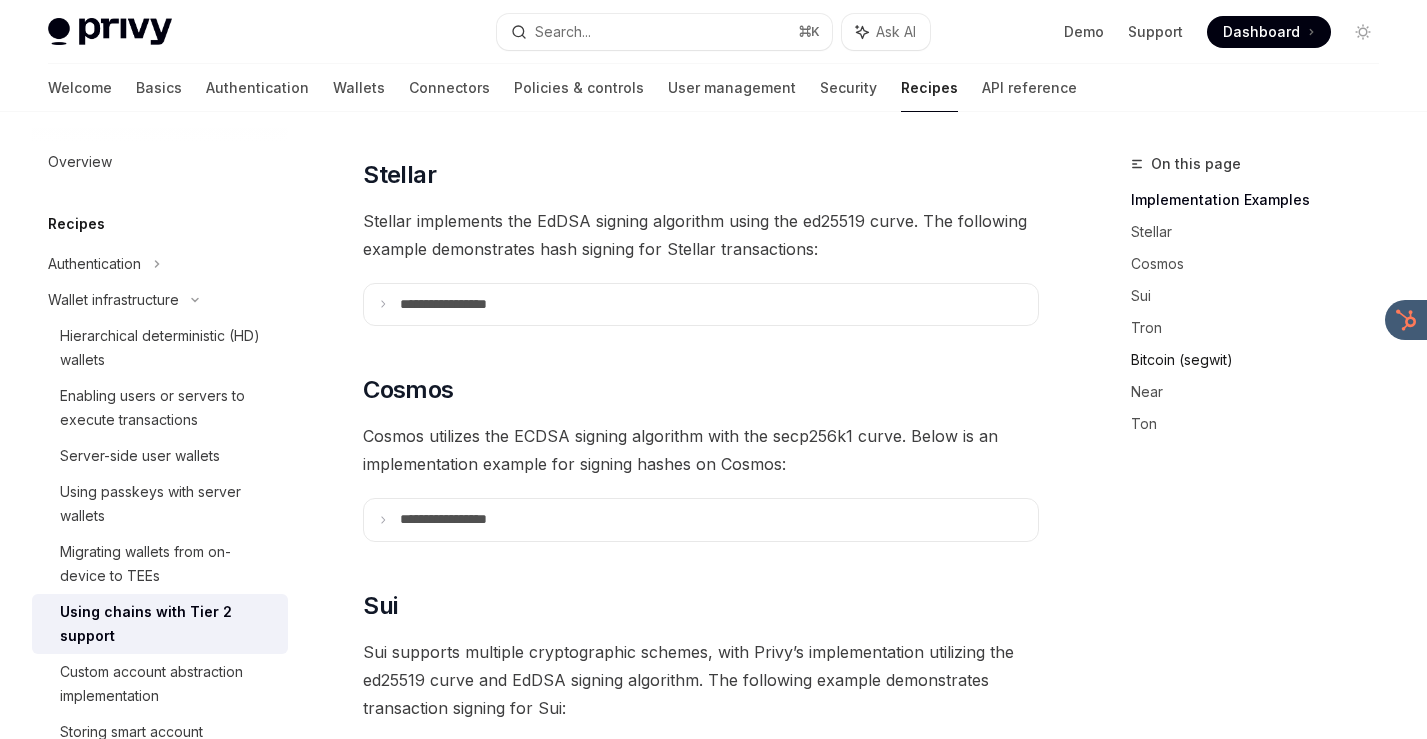 click on "Bitcoin (segwit)" at bounding box center (1263, 360) 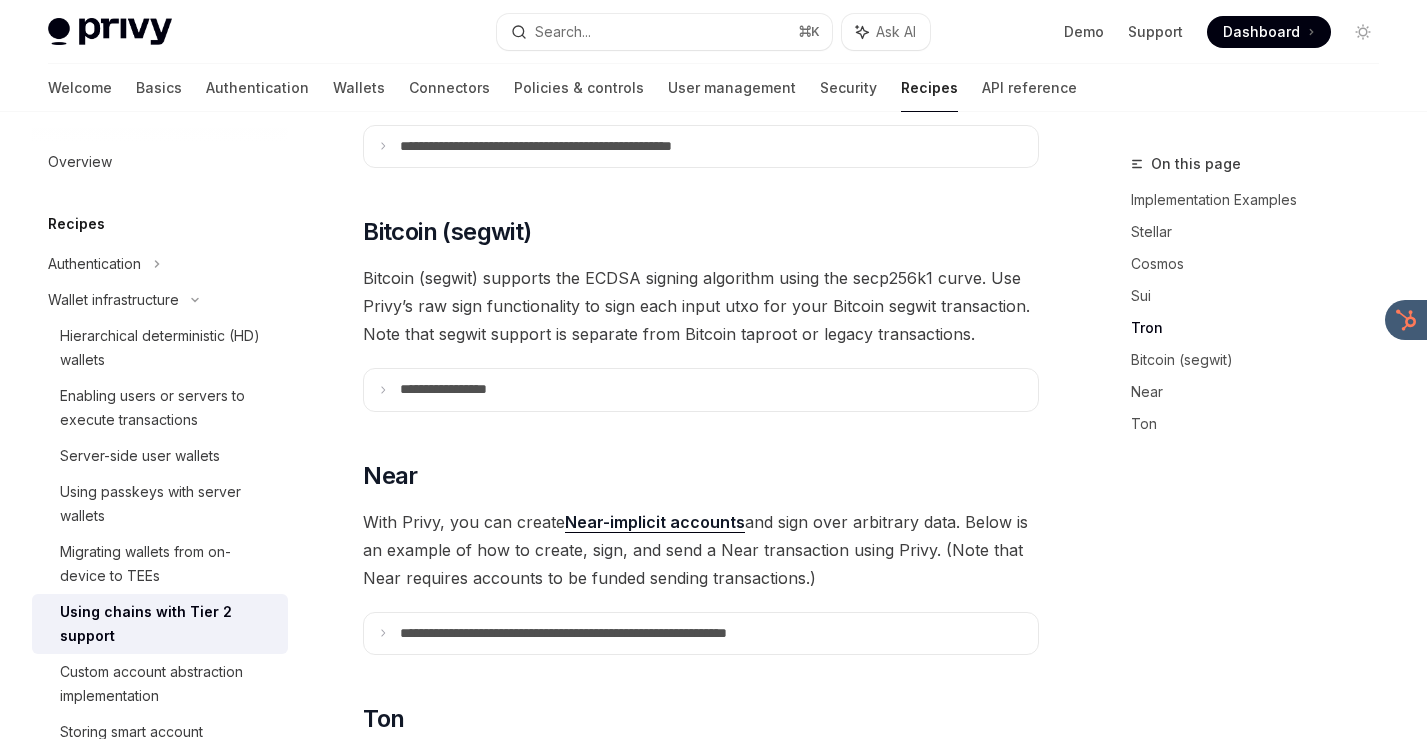 scroll, scrollTop: 1726, scrollLeft: 0, axis: vertical 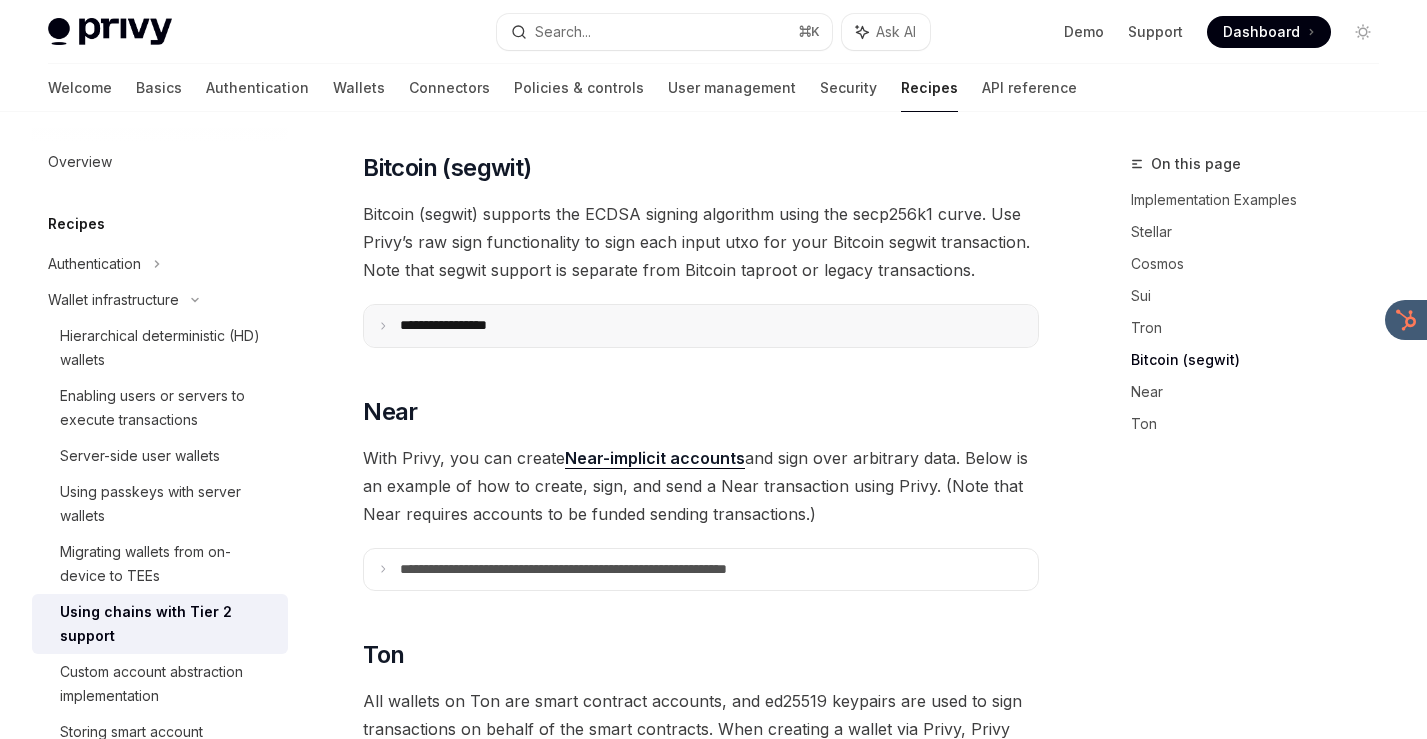 click on "**********" at bounding box center (701, 326) 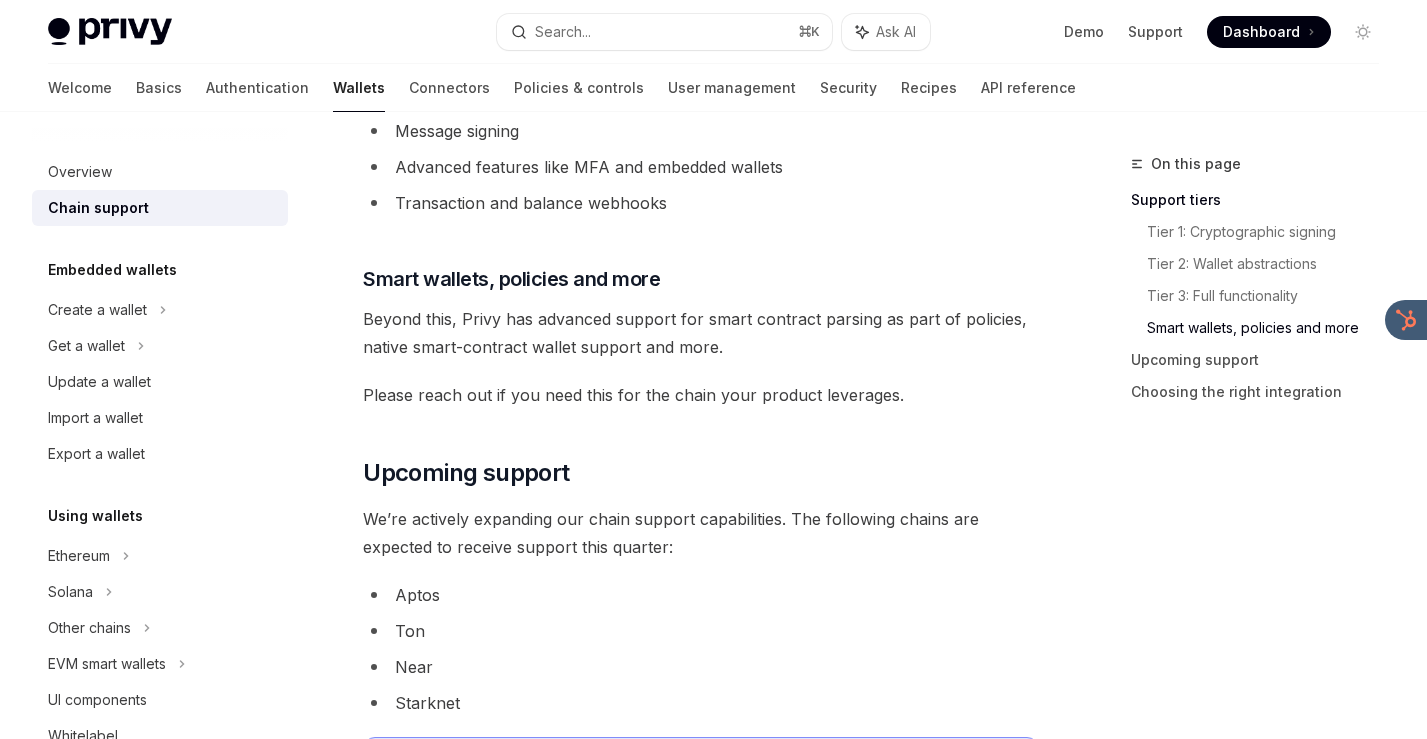 scroll, scrollTop: 1507, scrollLeft: 0, axis: vertical 